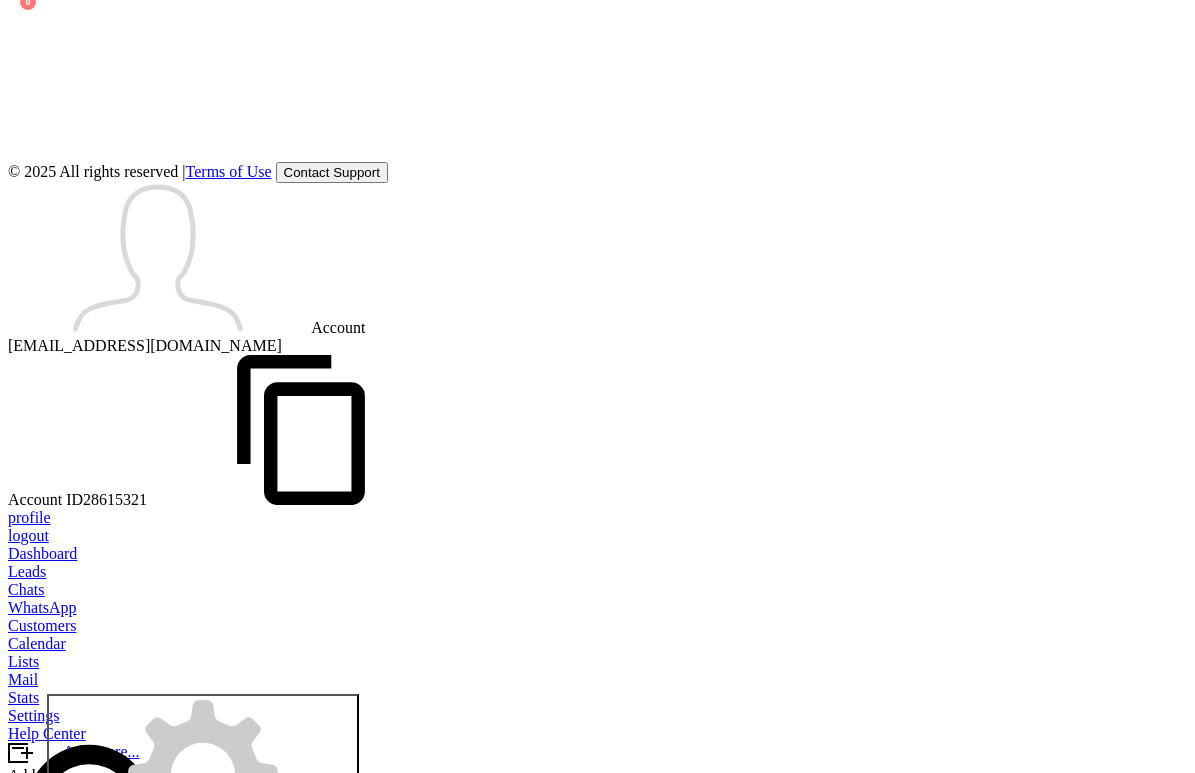 scroll, scrollTop: 0, scrollLeft: 0, axis: both 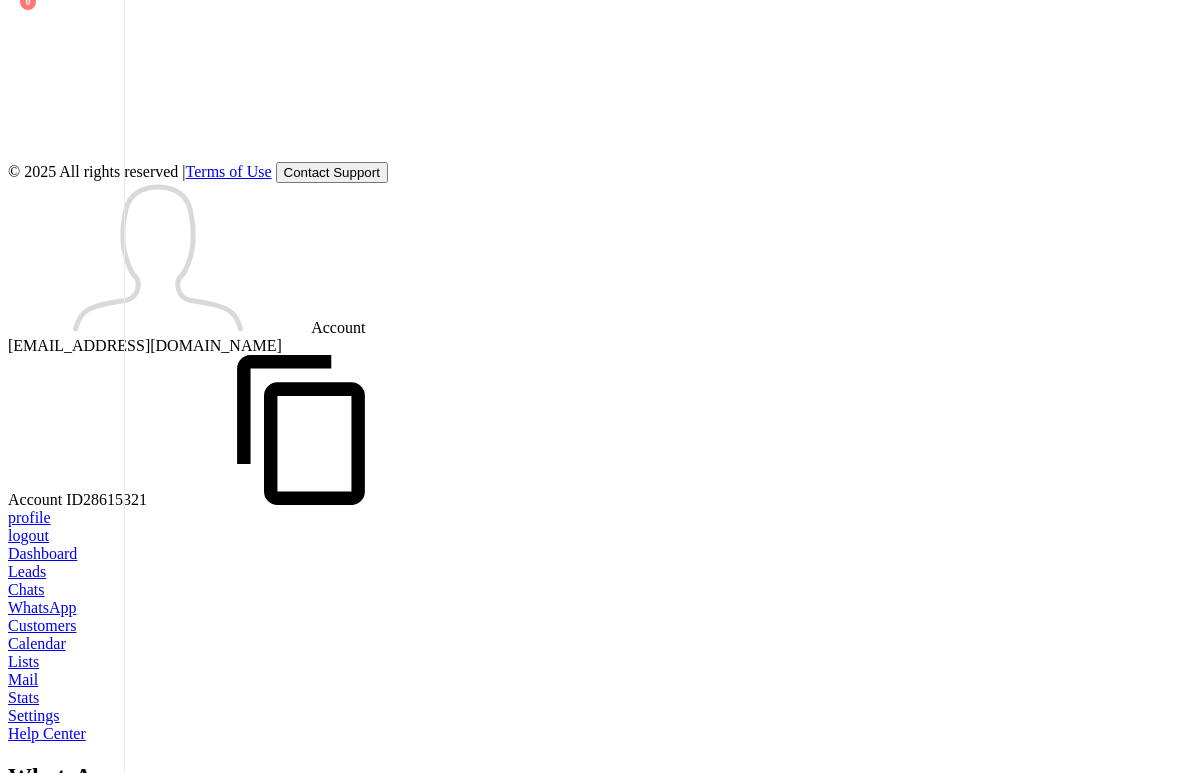 click on "WhatsApp" at bounding box center (0, 432) 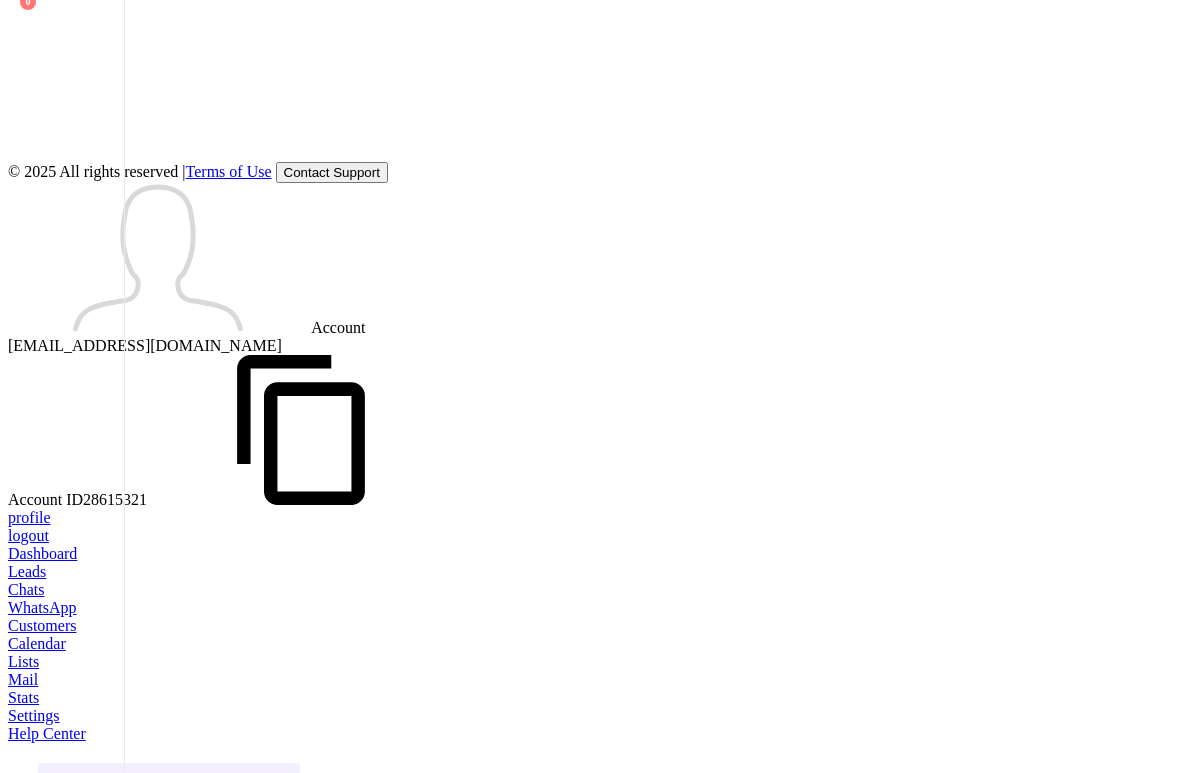 scroll, scrollTop: 8, scrollLeft: 0, axis: vertical 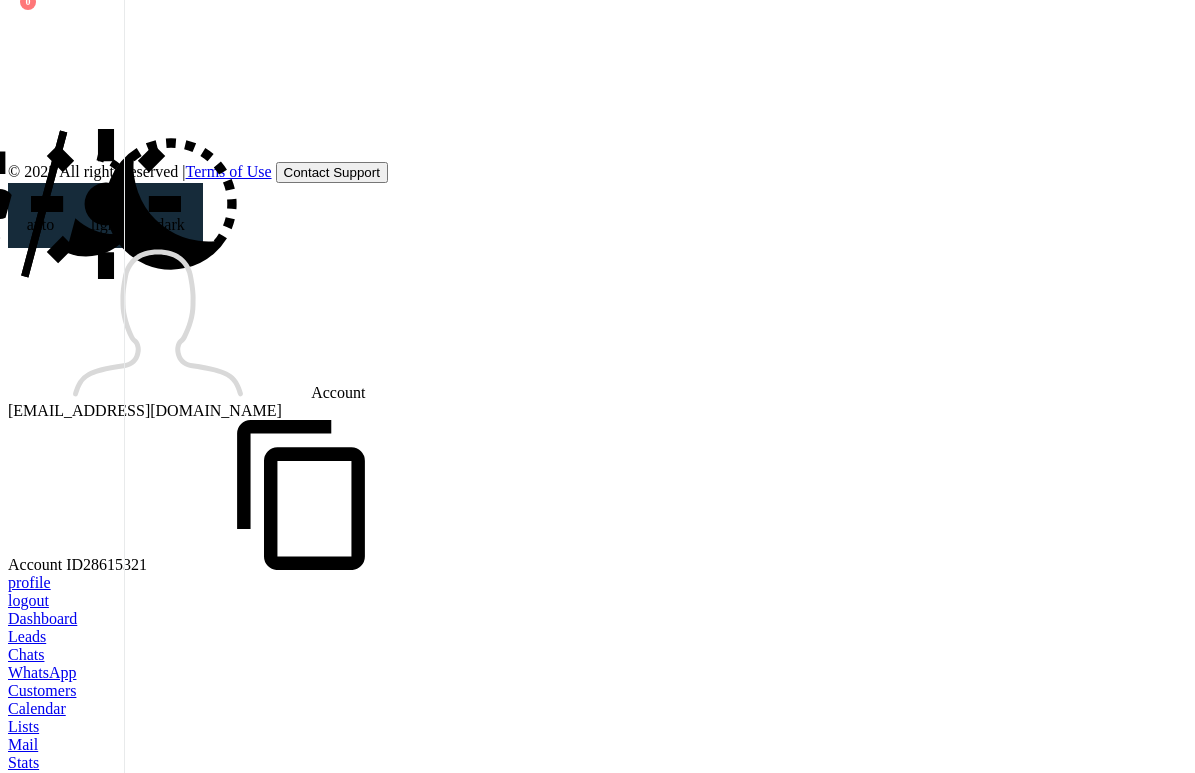 click 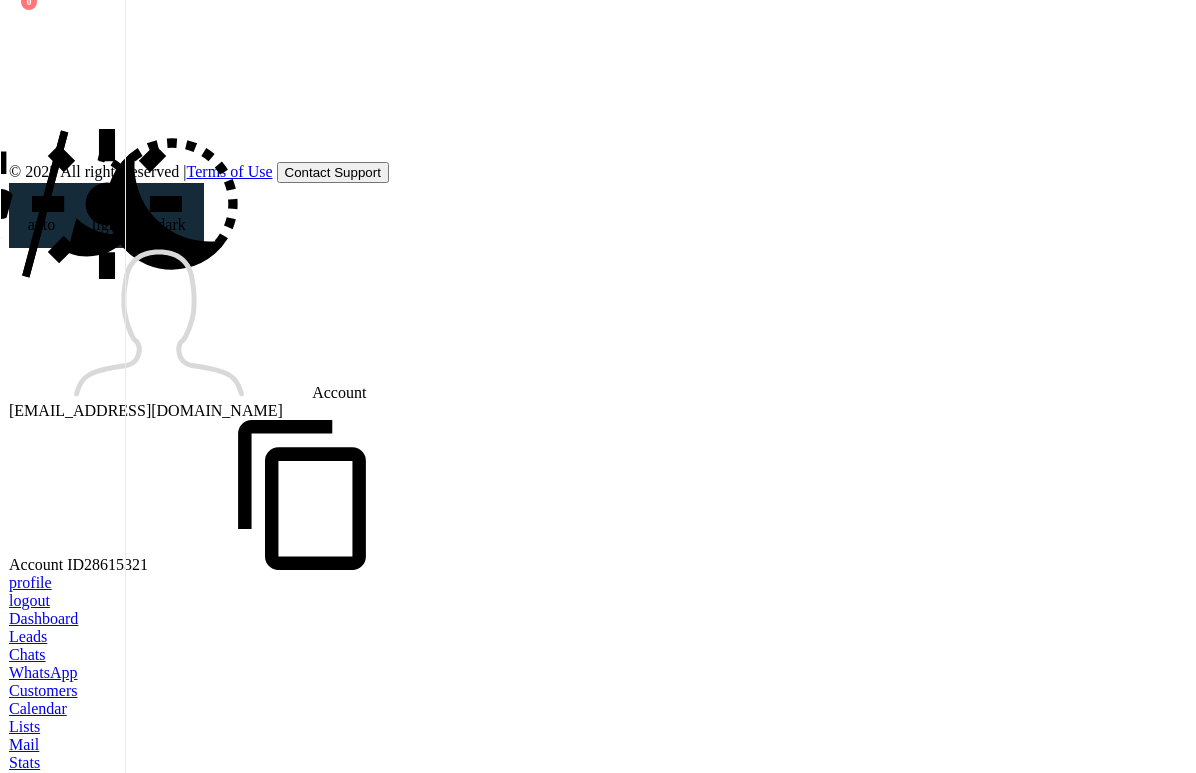 scroll, scrollTop: 59, scrollLeft: 0, axis: vertical 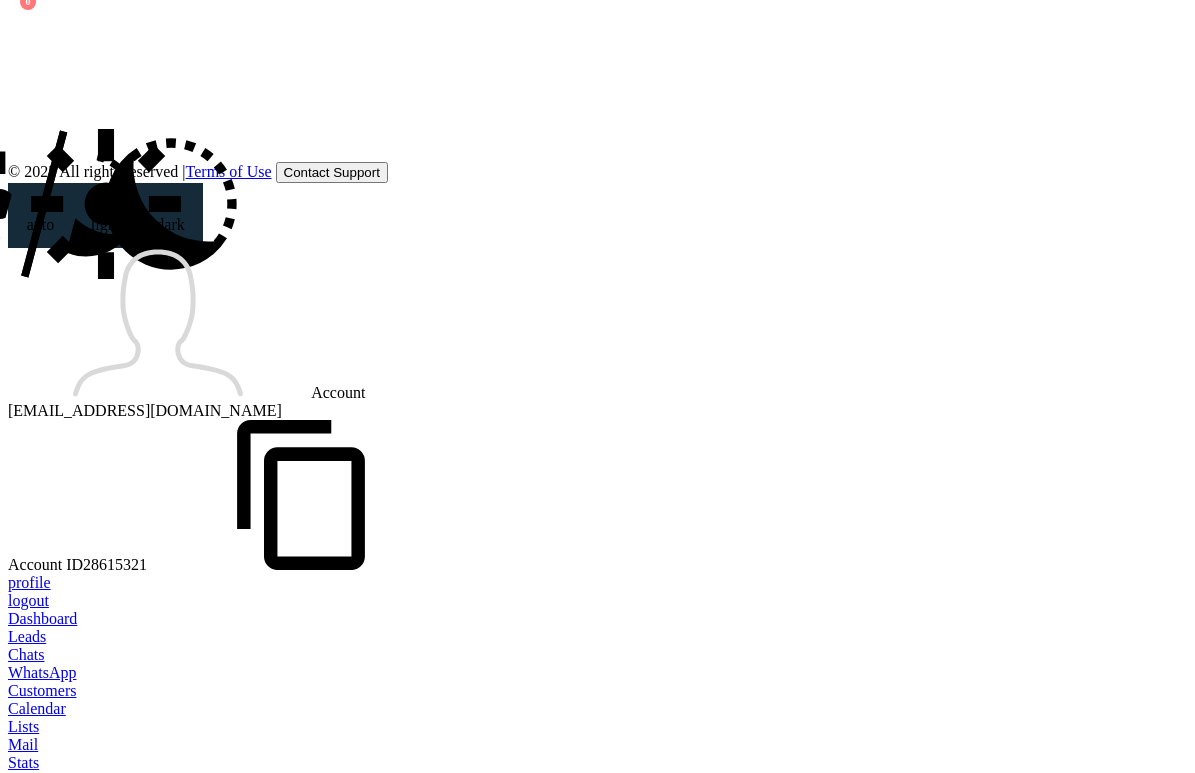 click at bounding box center [8, 1580] 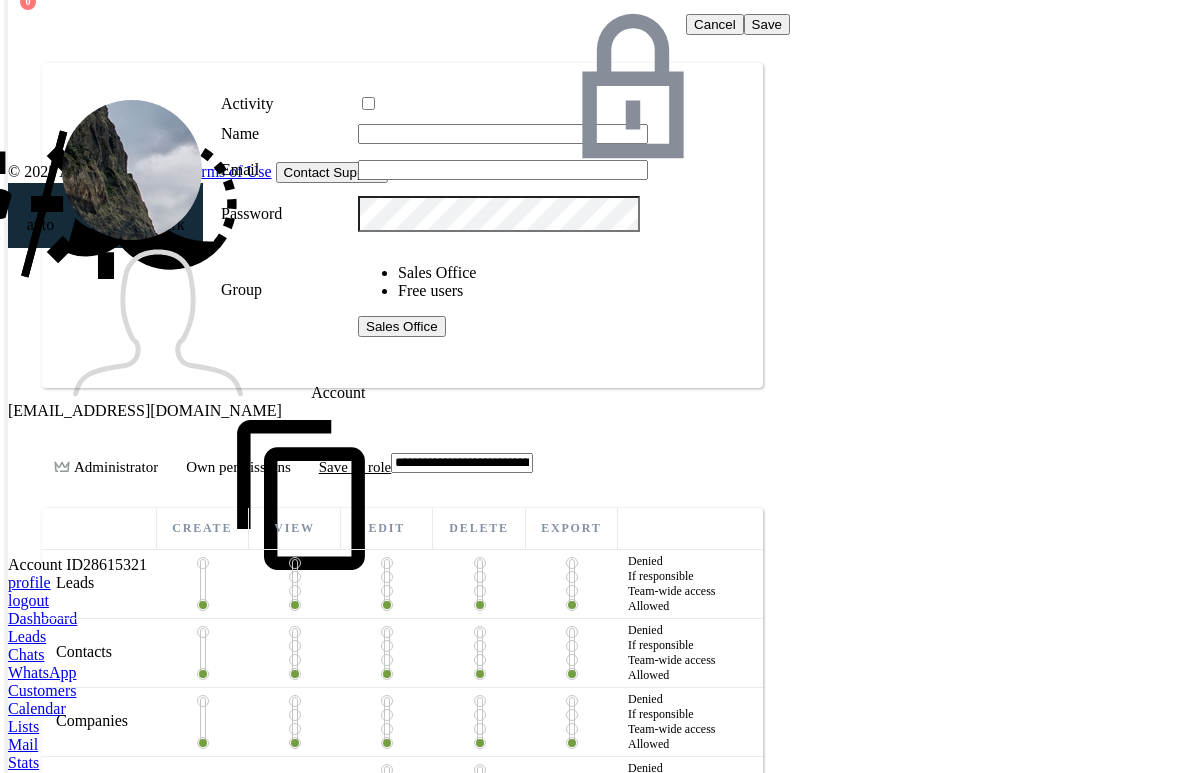 click at bounding box center (503, 170) 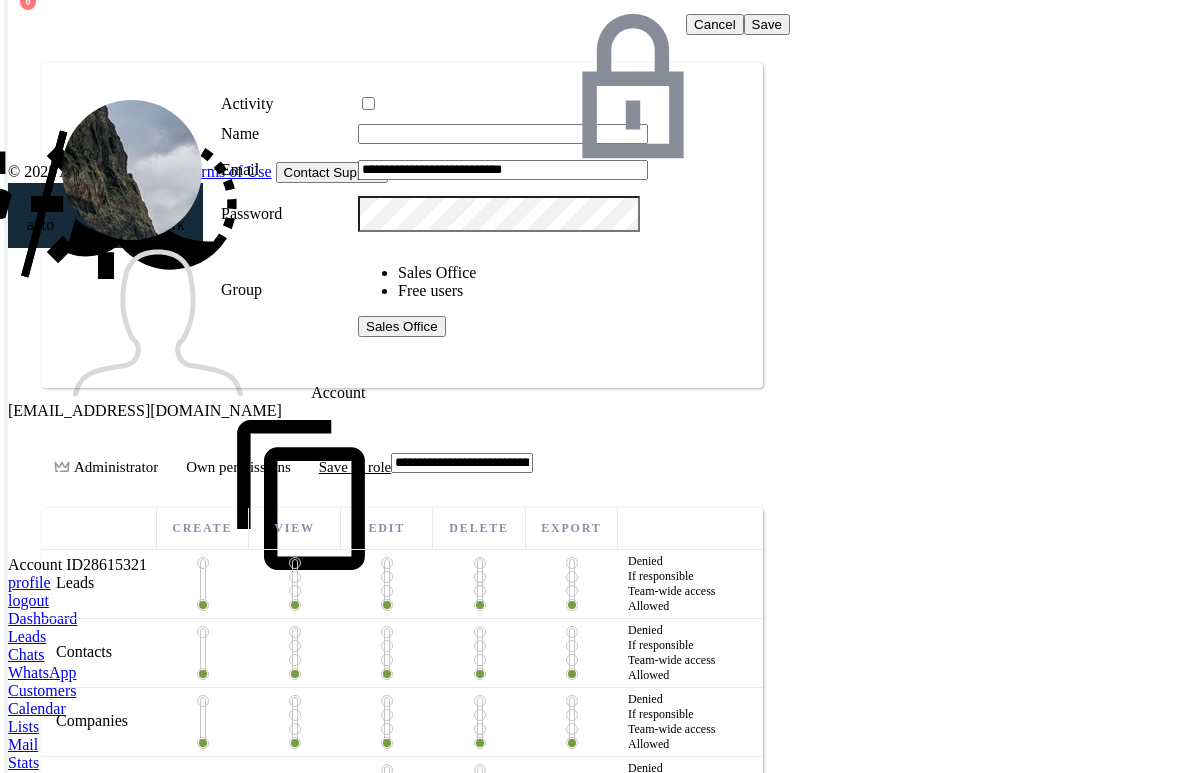 drag, startPoint x: 994, startPoint y: 165, endPoint x: 708, endPoint y: 170, distance: 286.0437 